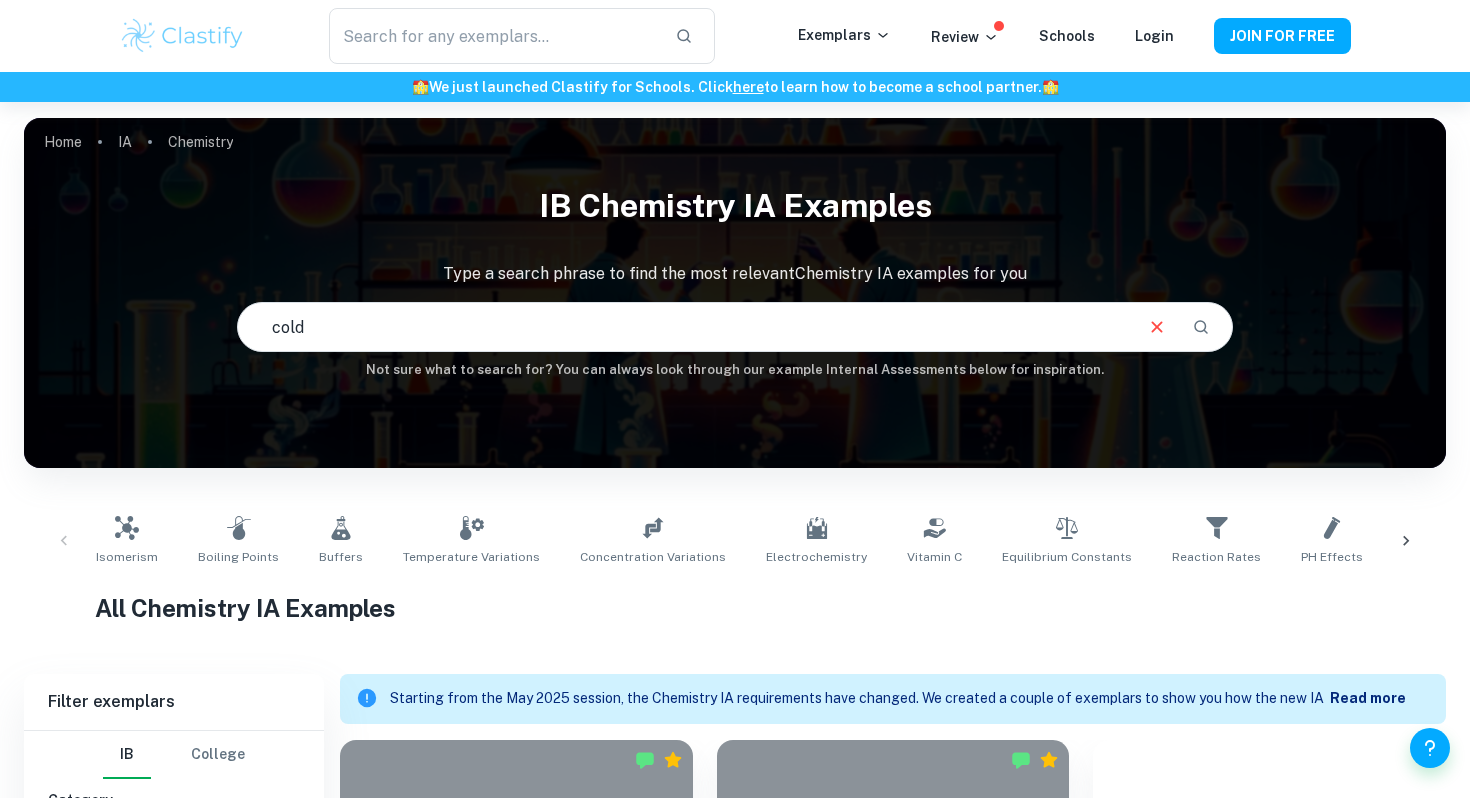 scroll, scrollTop: 0, scrollLeft: 0, axis: both 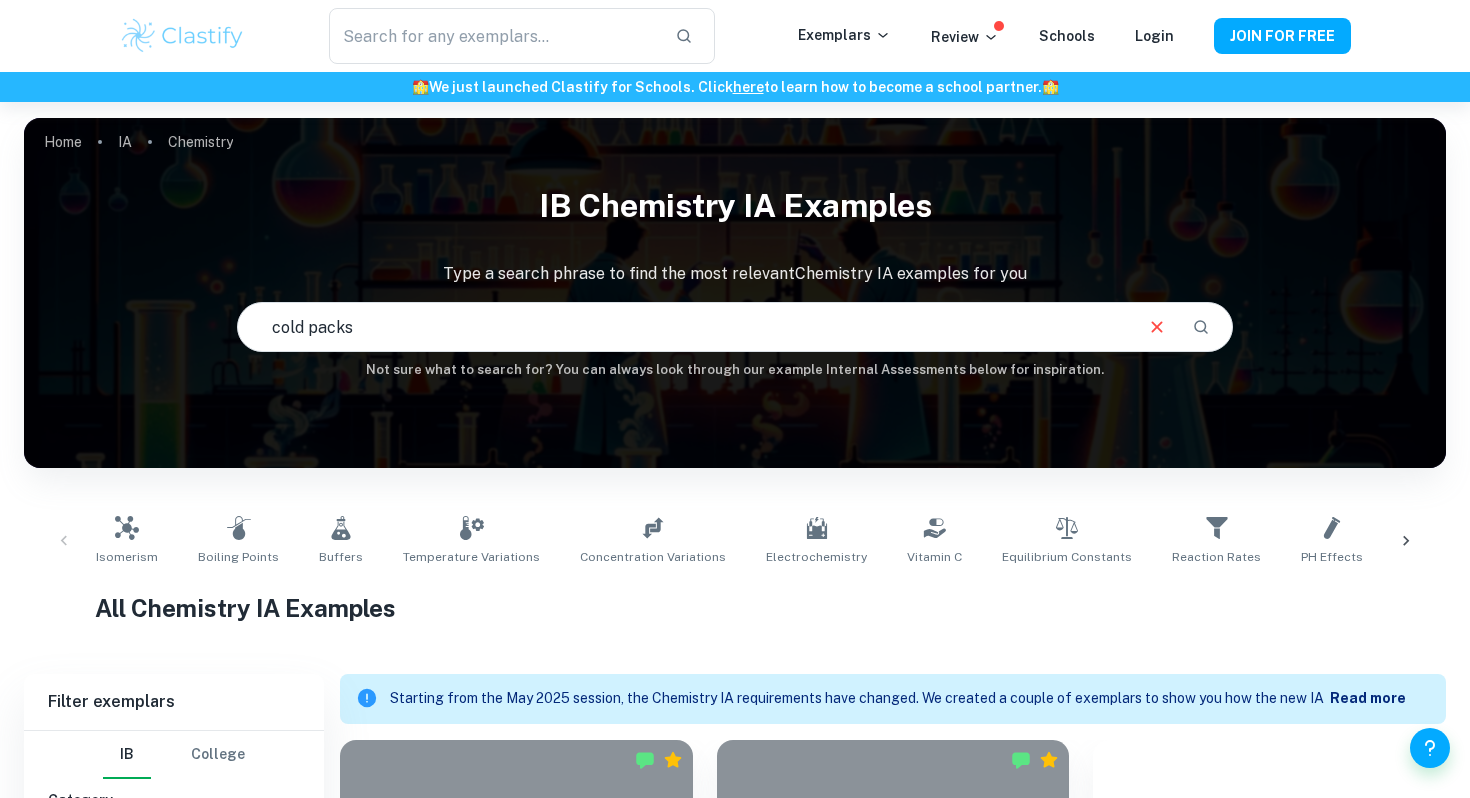 type on "cold packs" 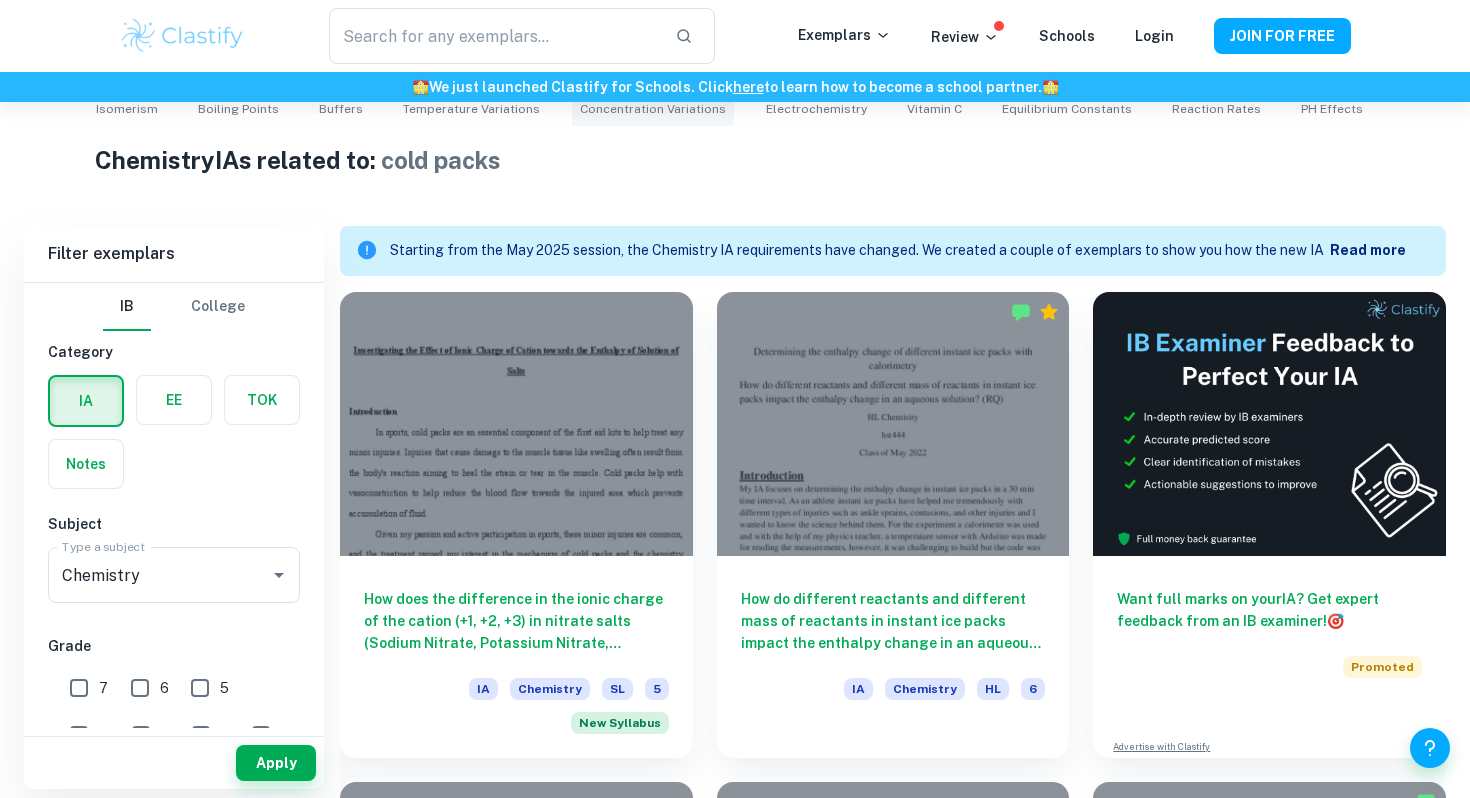 scroll, scrollTop: 449, scrollLeft: 0, axis: vertical 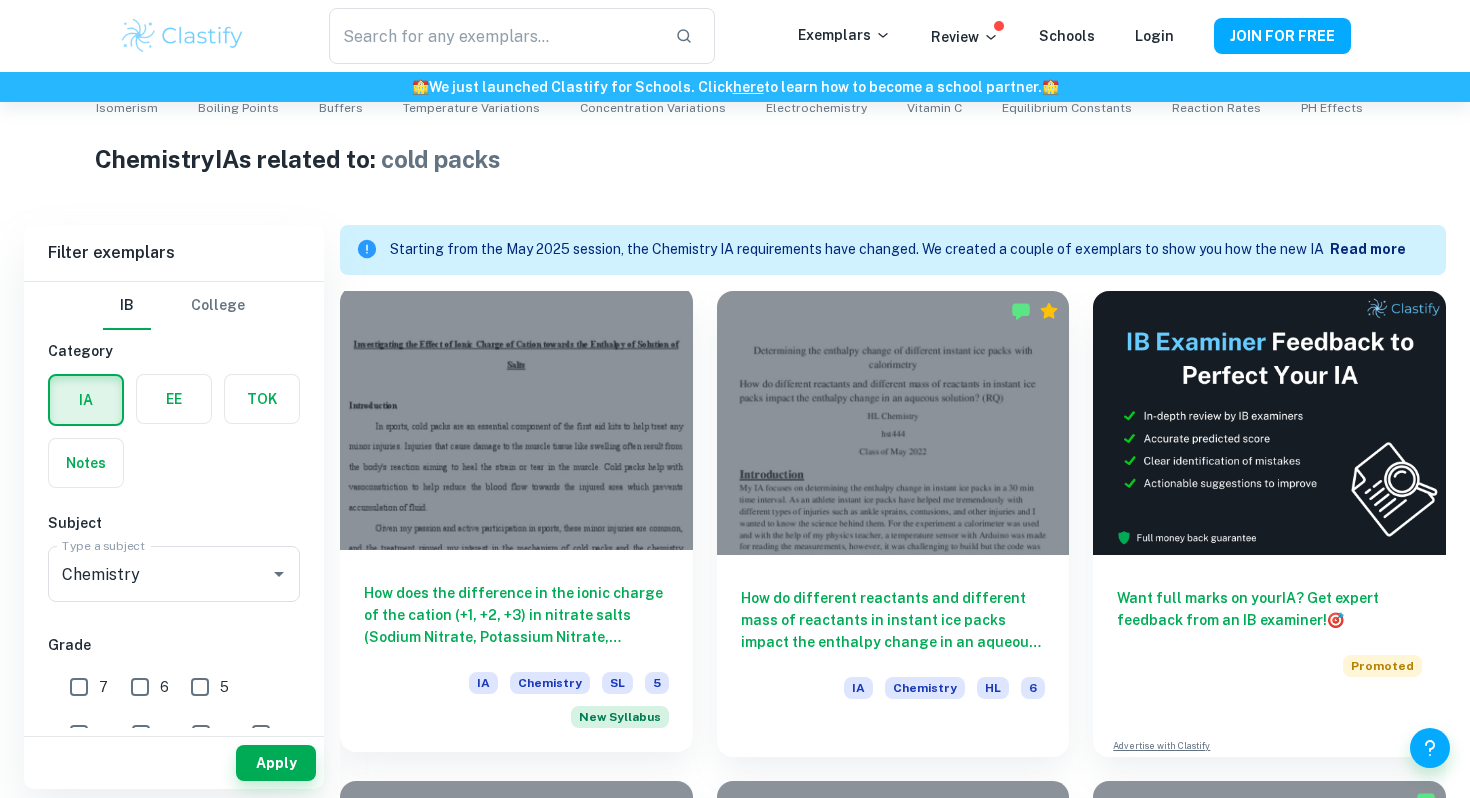 click on "How does the difference in the ionic charge of the cation (+1, +2, +3) in nitrate salts
(Sodium Nitrate, Potassium Nitrate, Calcium Nitrate, Aluminium Nitrate and Ammonium
Nitrate) affect the enthalpy of solution of the salt in the cold pack measured by the
calorimeter method?" at bounding box center (516, 615) 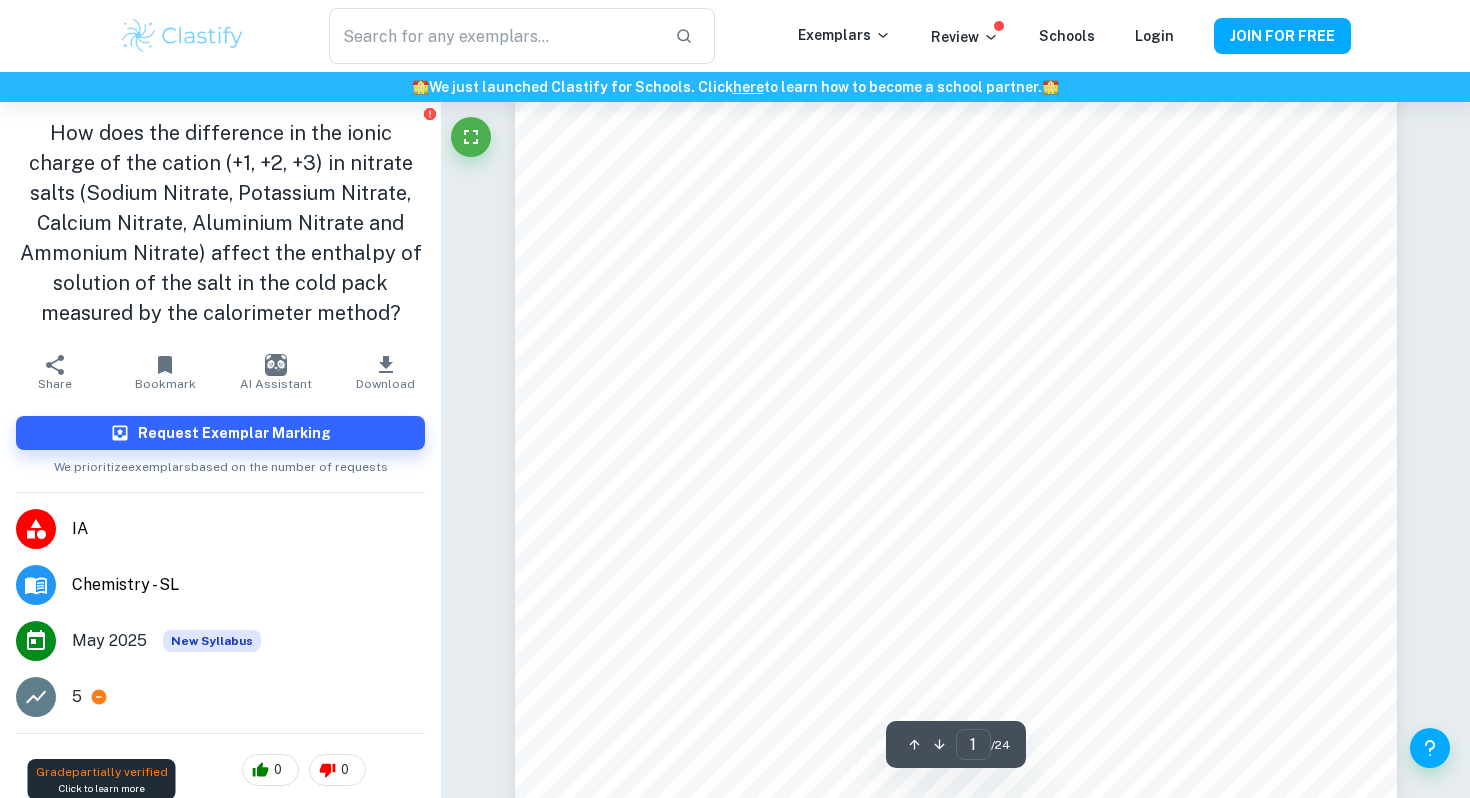 scroll, scrollTop: 102, scrollLeft: 0, axis: vertical 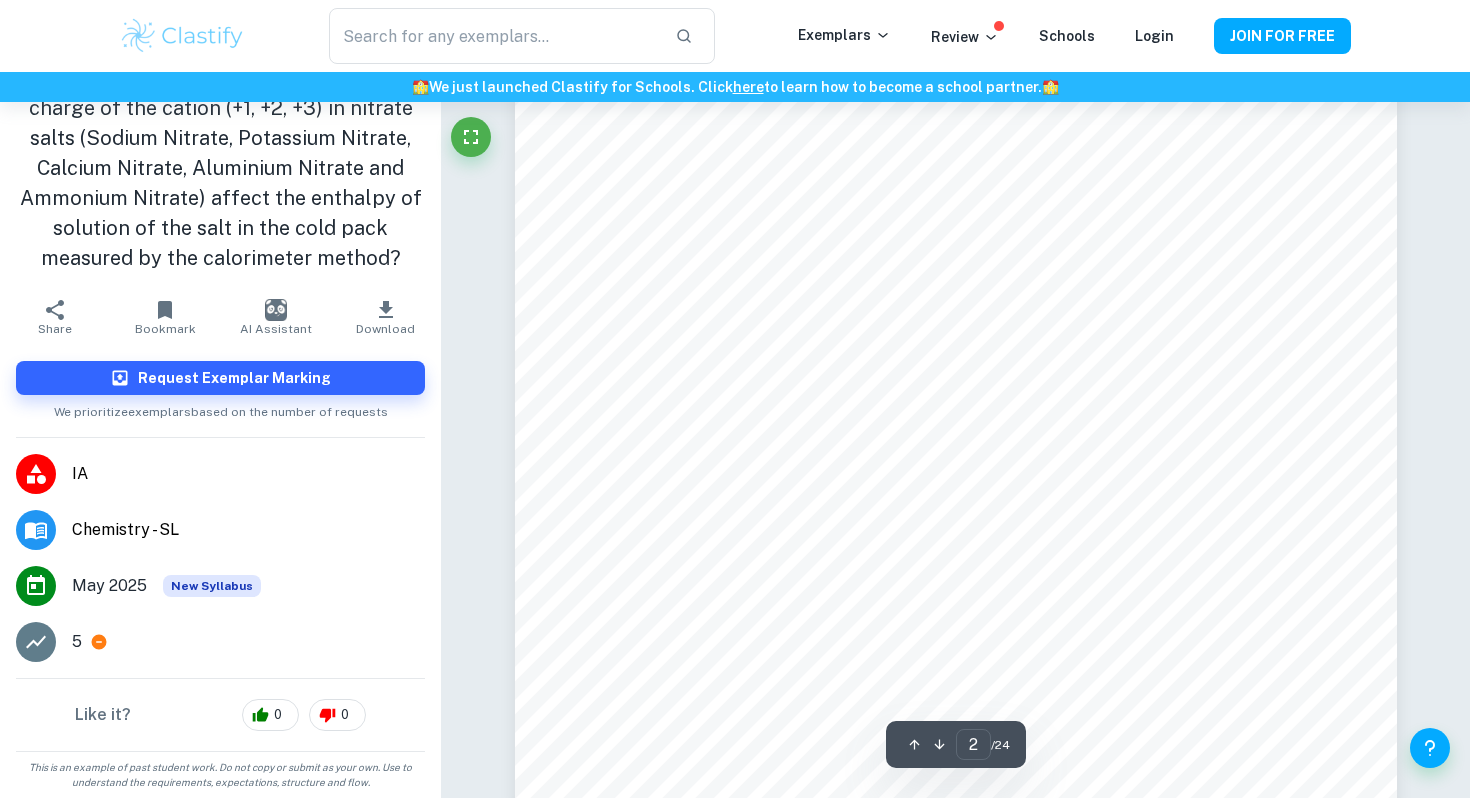 type on "1" 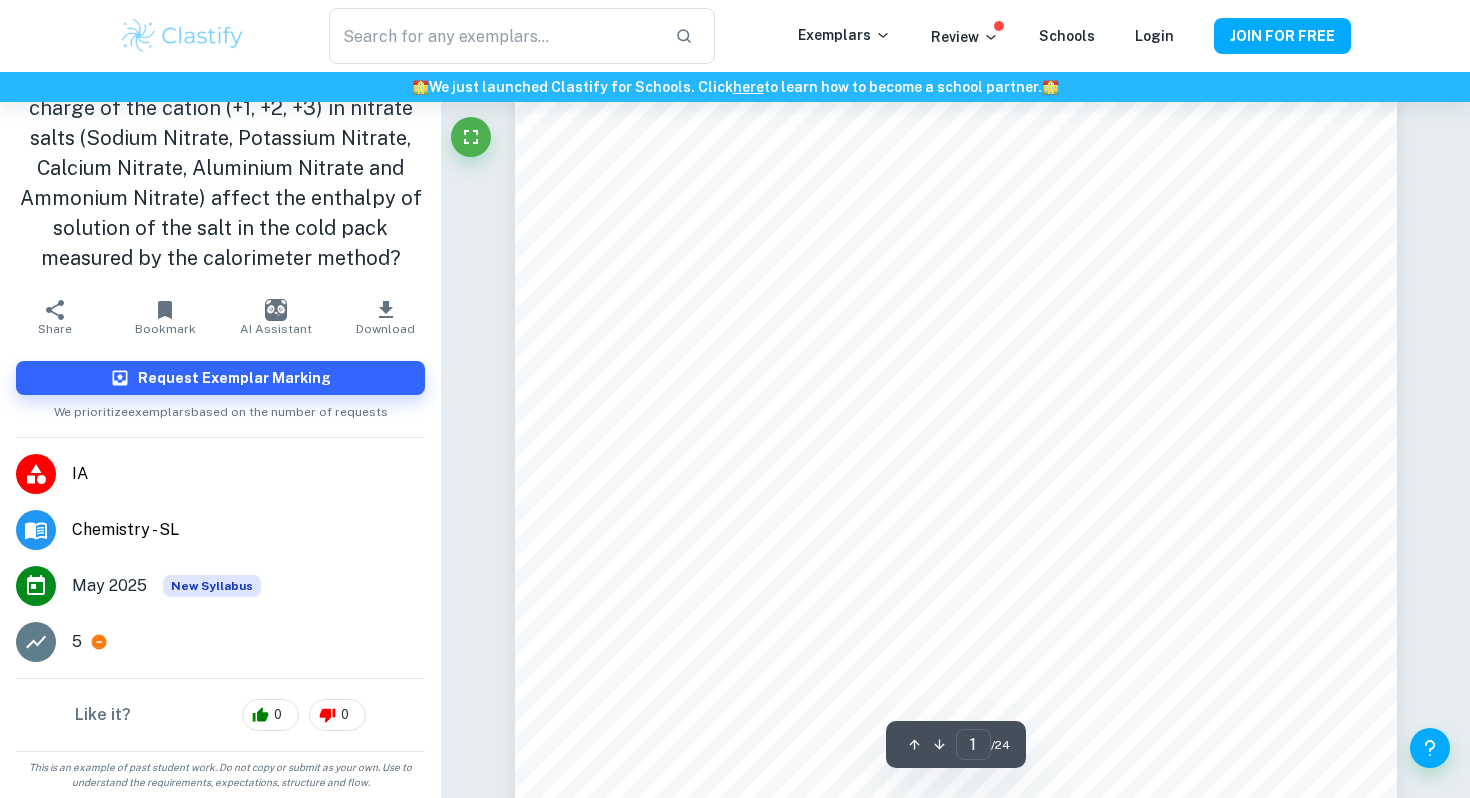 scroll, scrollTop: 0, scrollLeft: 0, axis: both 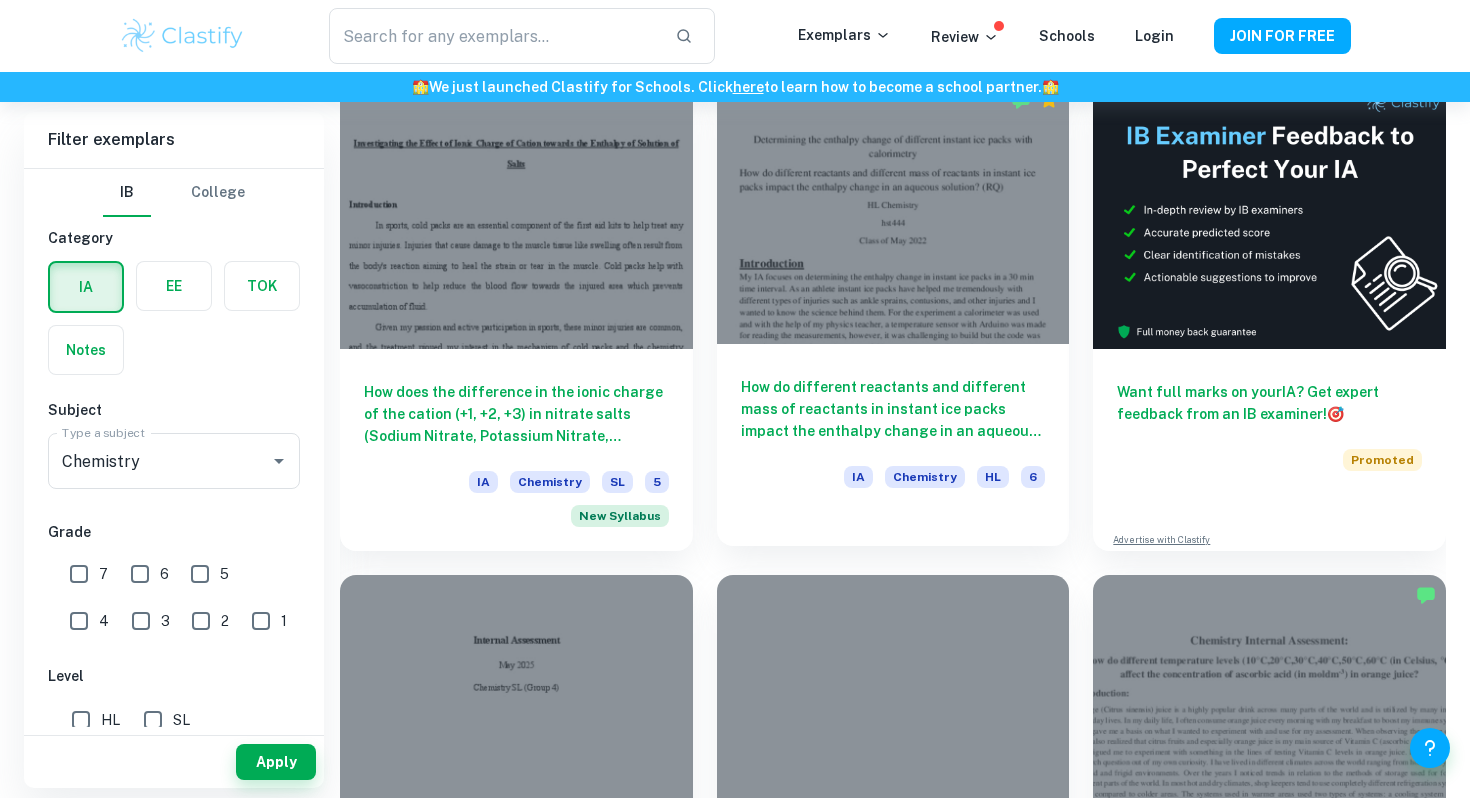 click on "How do different reactants and different mass of reactants in instant ice packs impact the enthalpy change in an aqueous solution?" at bounding box center [893, 409] 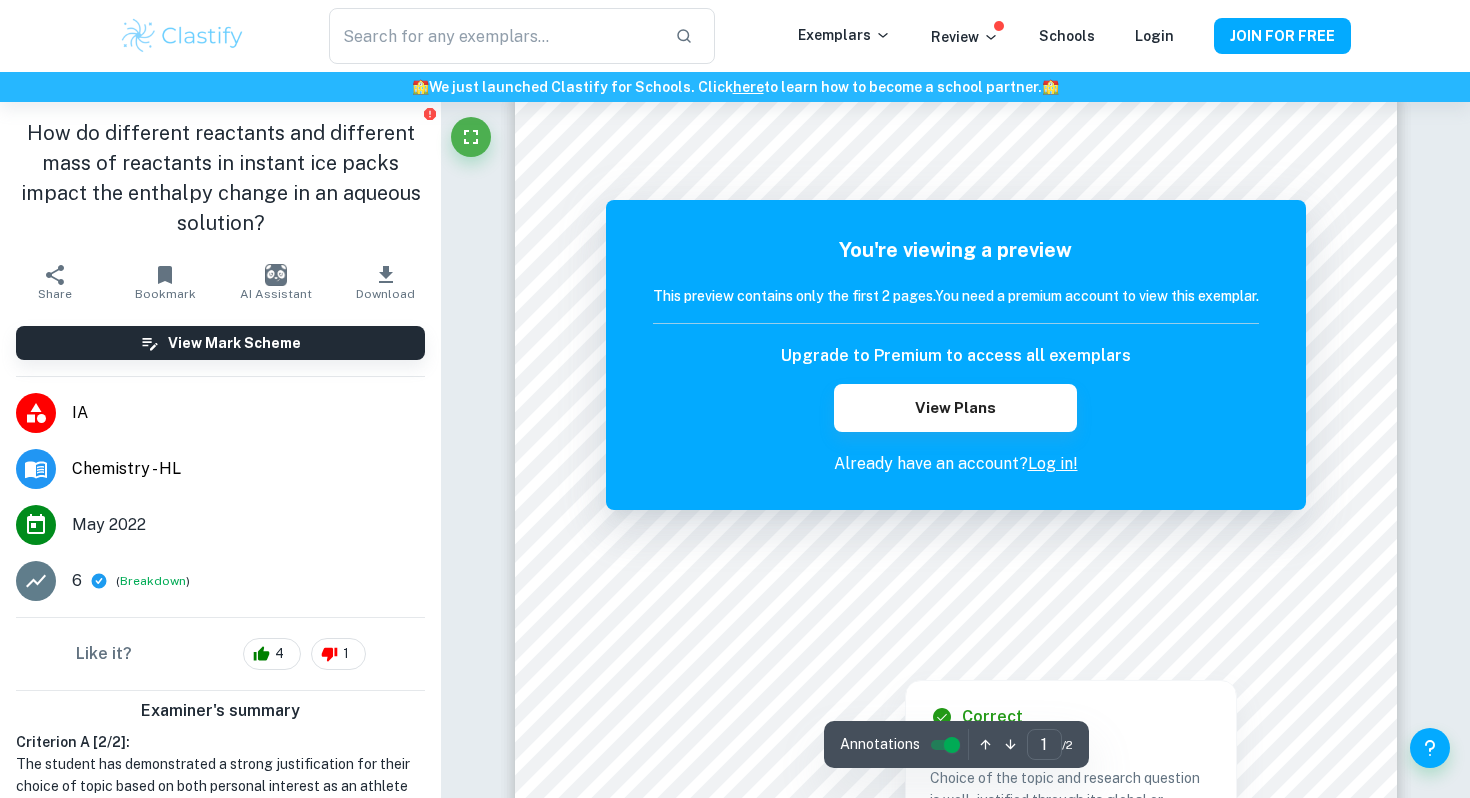scroll, scrollTop: 0, scrollLeft: 0, axis: both 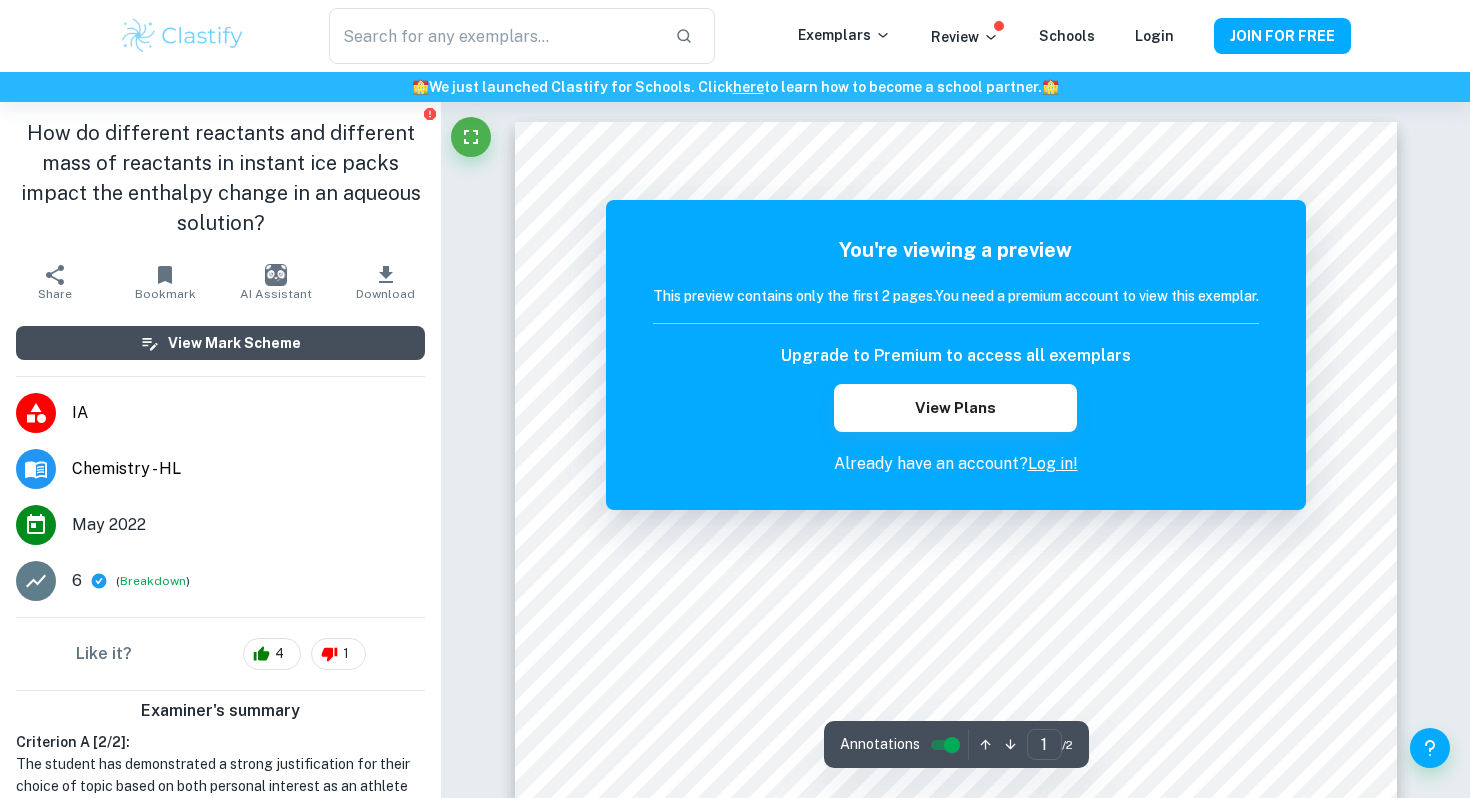 click on "View Mark Scheme" at bounding box center [220, 343] 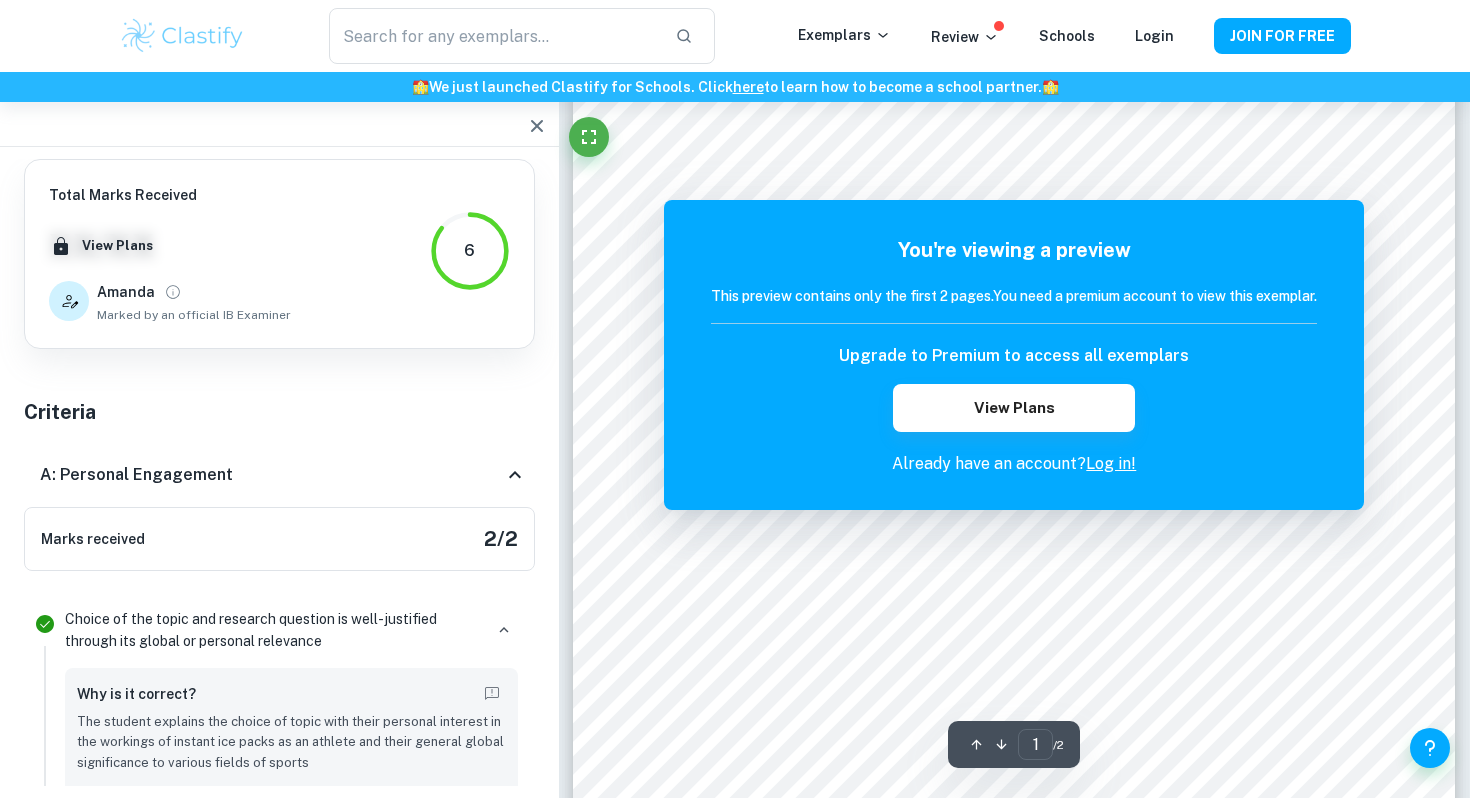 scroll, scrollTop: 423, scrollLeft: 0, axis: vertical 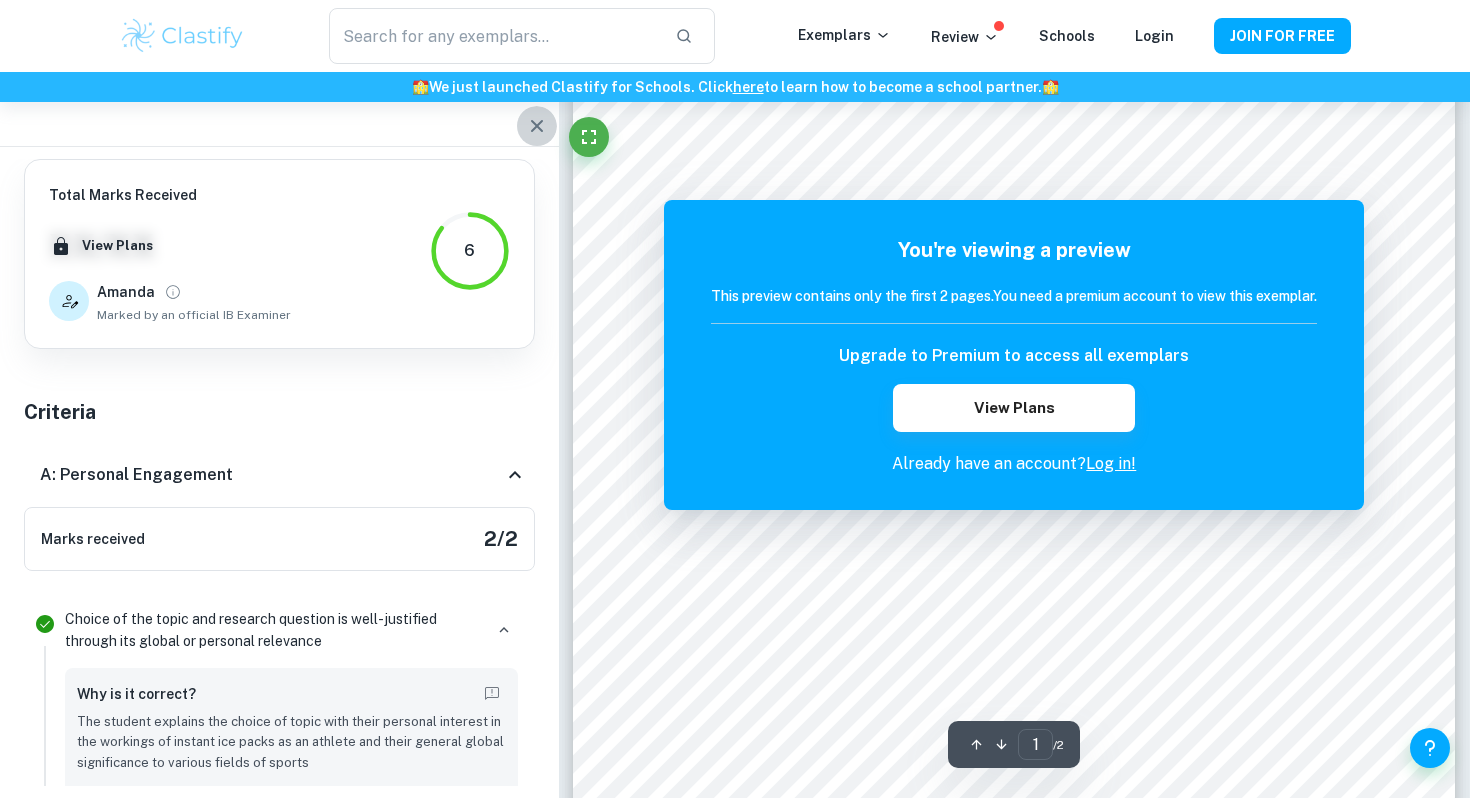 click 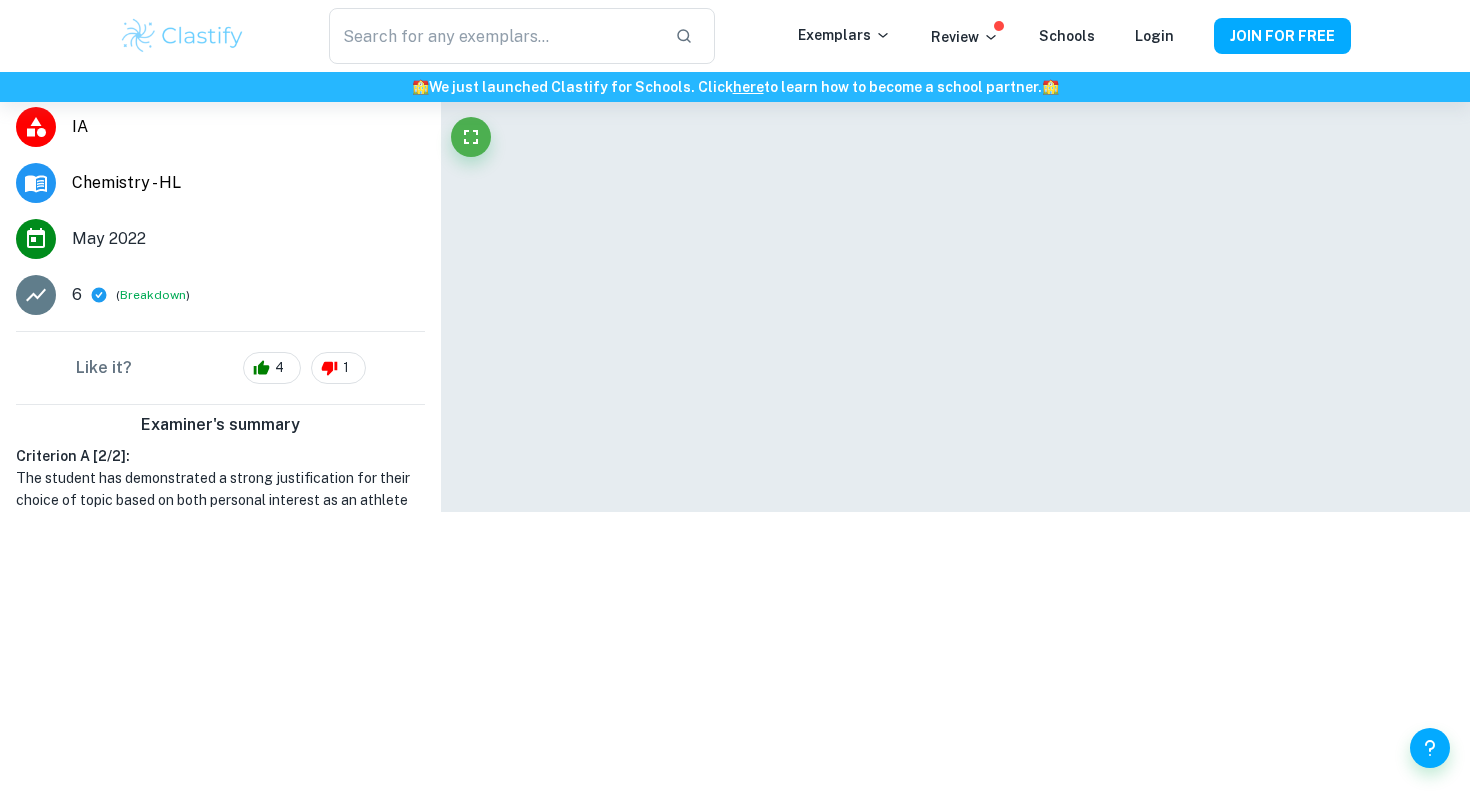 scroll, scrollTop: 340, scrollLeft: 0, axis: vertical 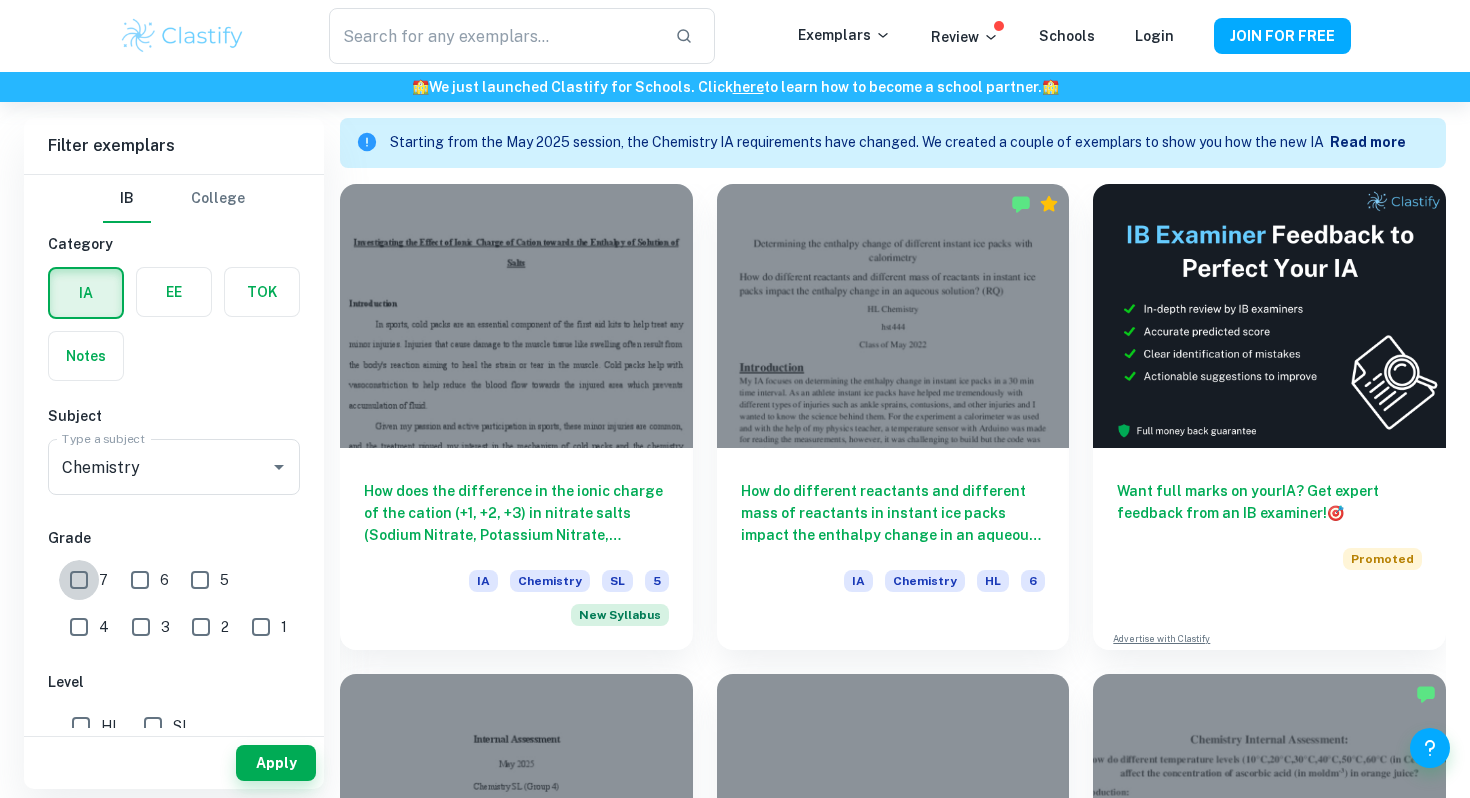 click on "7" at bounding box center (79, 580) 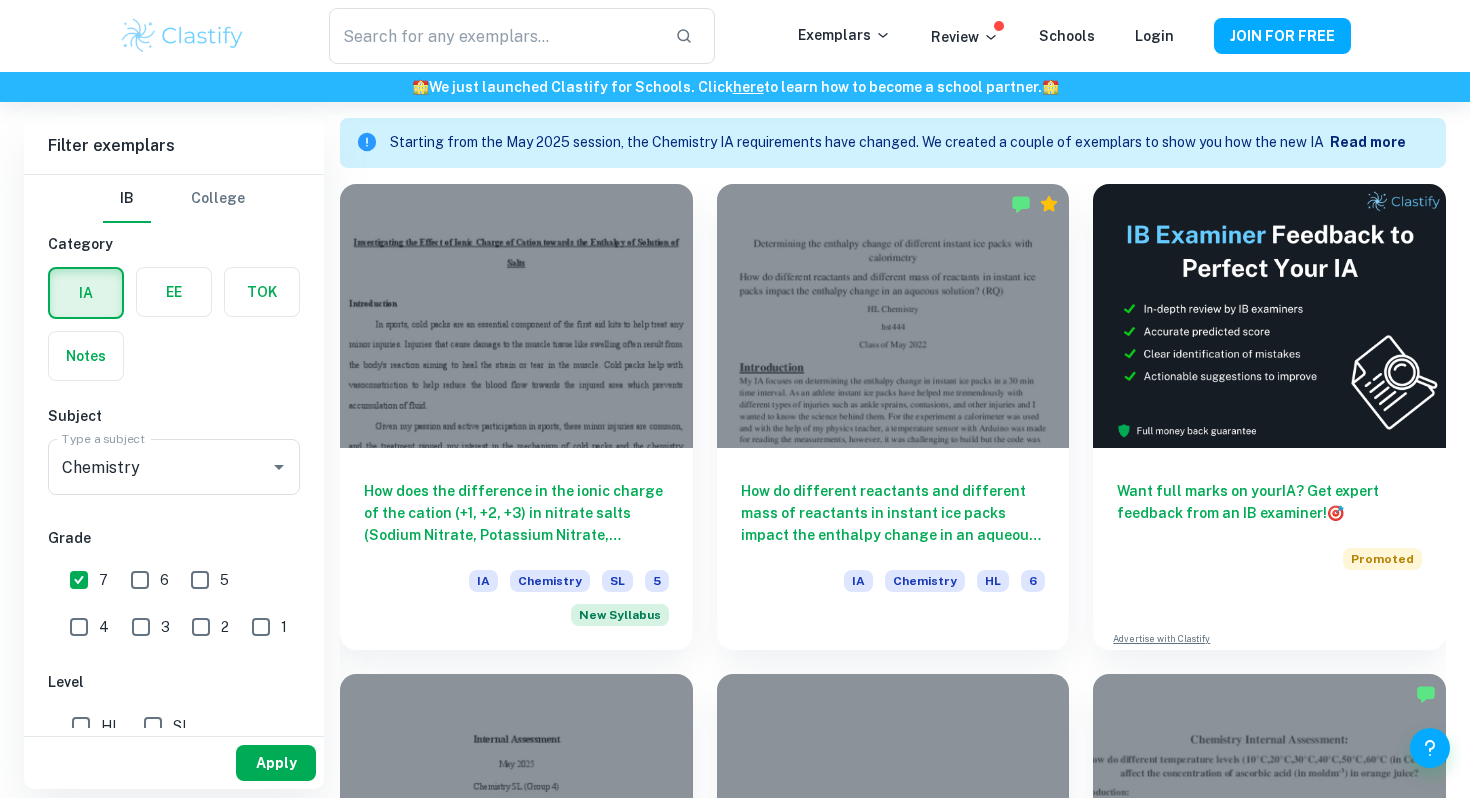 click on "Apply" at bounding box center [276, 763] 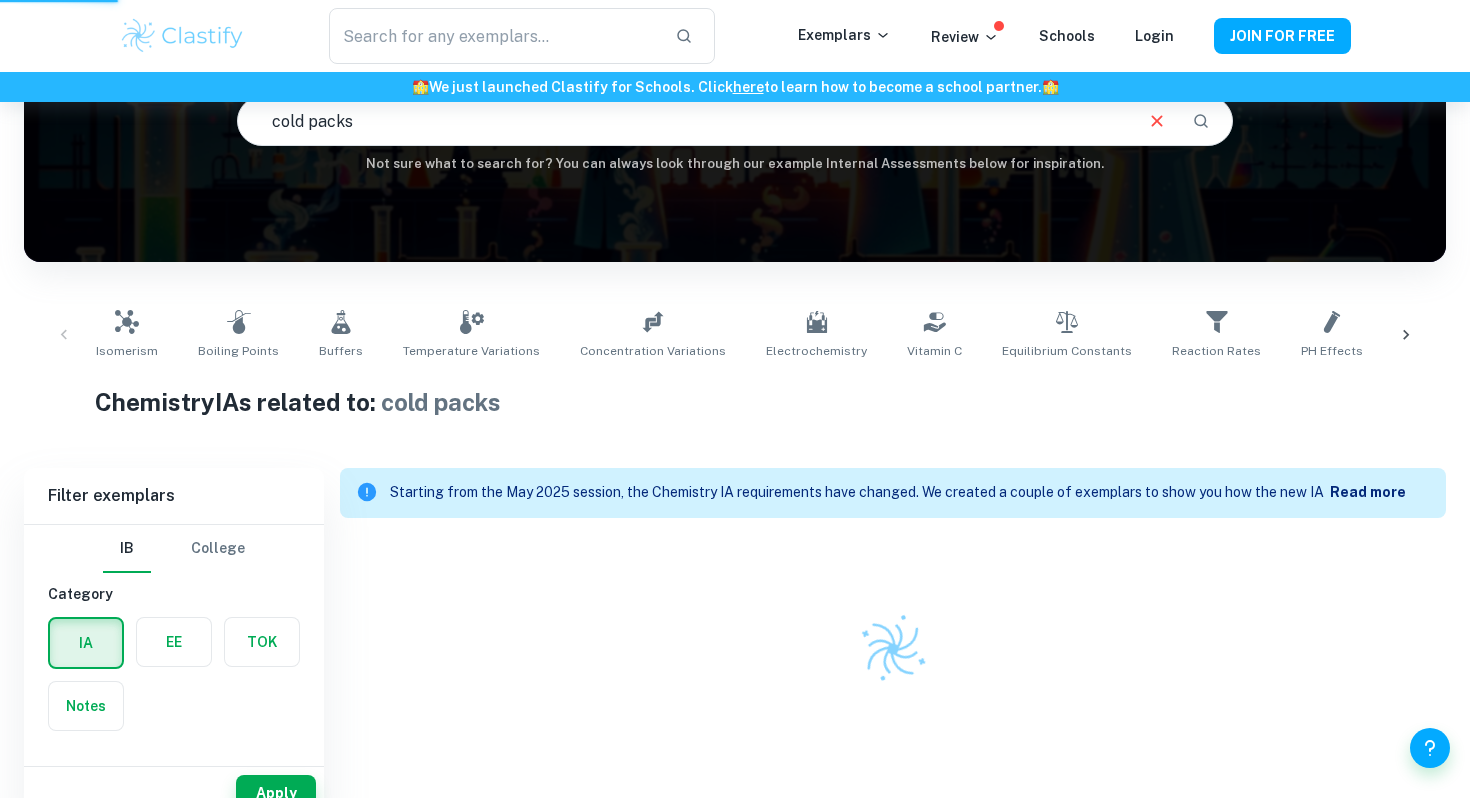 scroll, scrollTop: 176, scrollLeft: 0, axis: vertical 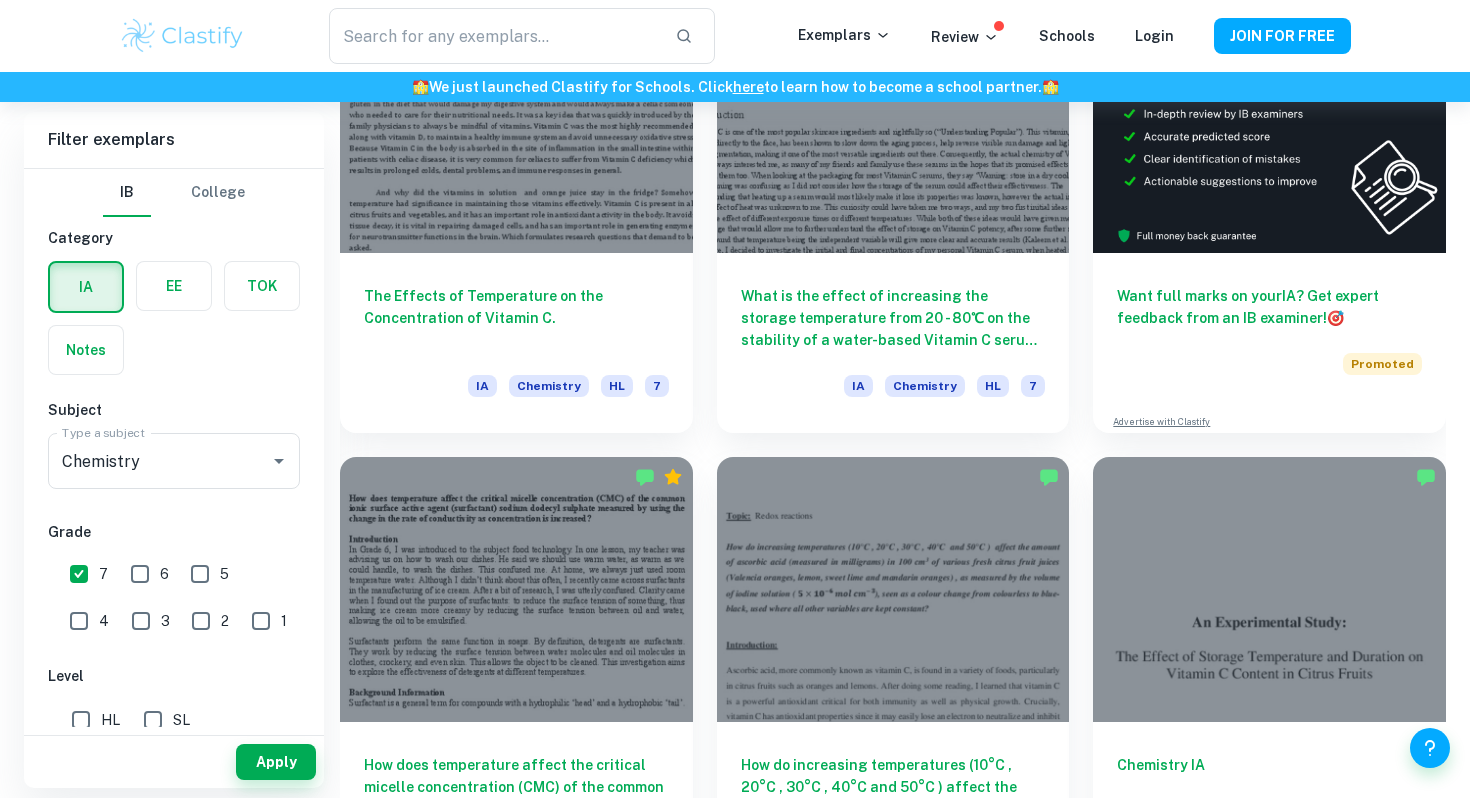 click on "7" at bounding box center (79, 574) 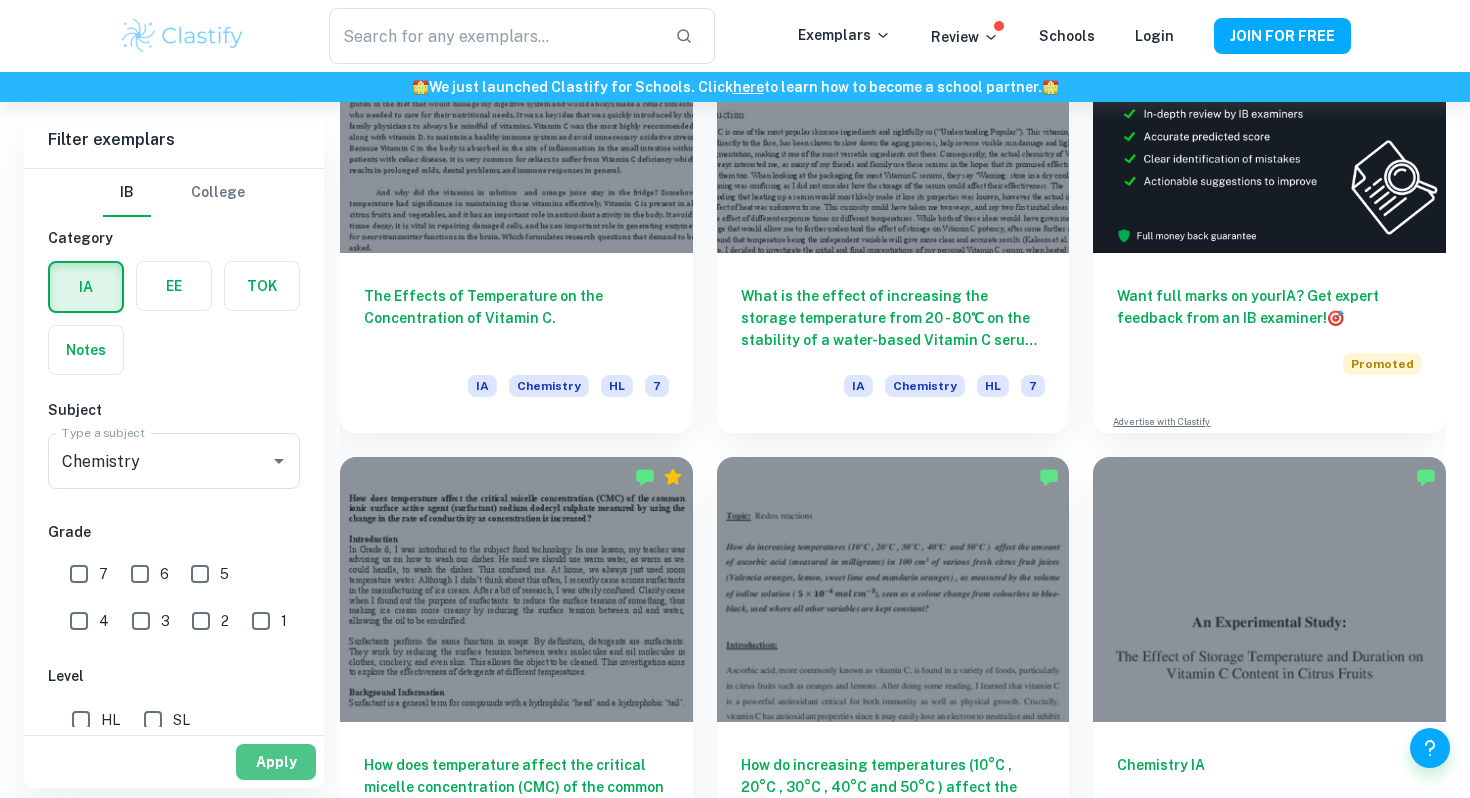 click on "Apply" at bounding box center [276, 762] 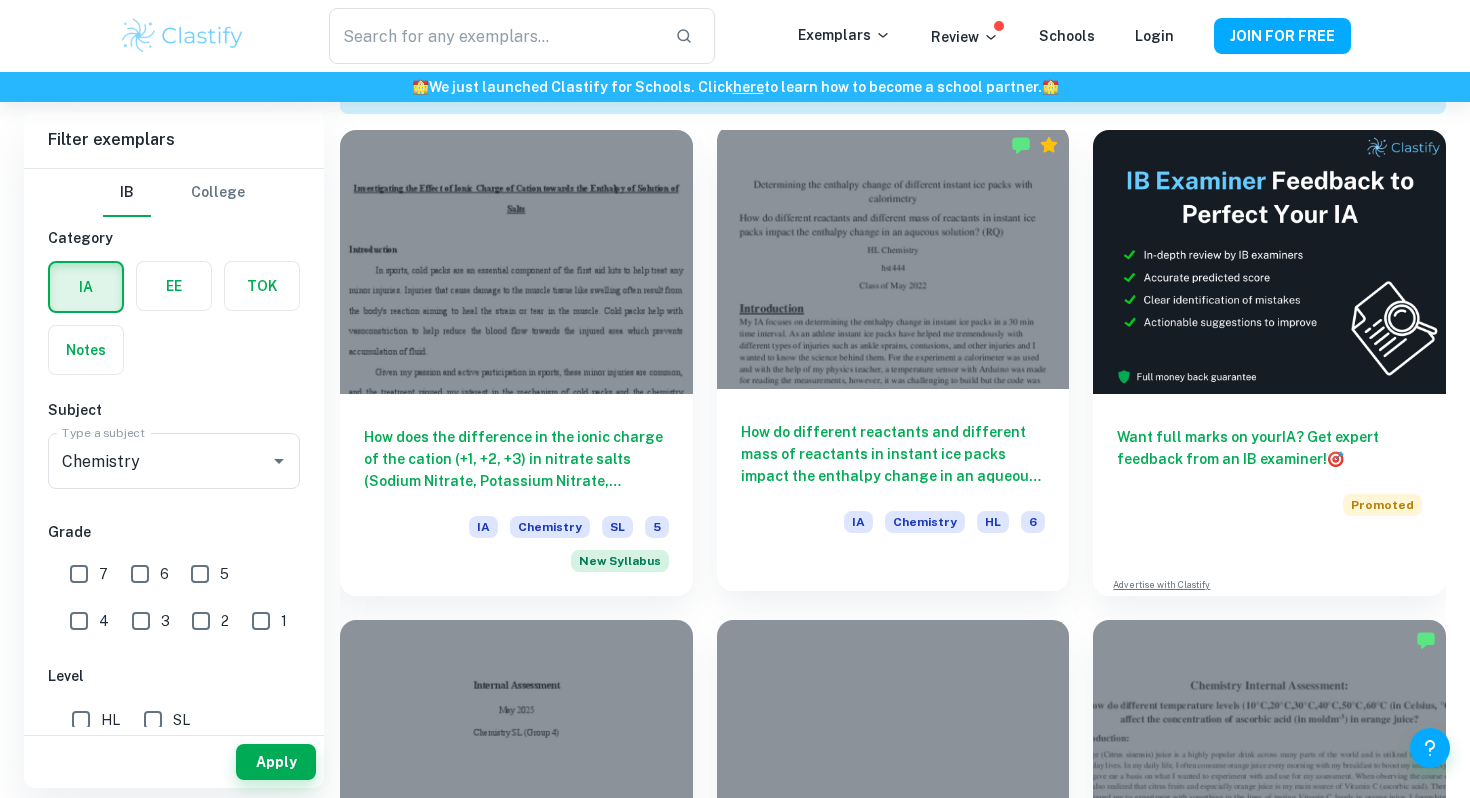 scroll, scrollTop: 611, scrollLeft: 0, axis: vertical 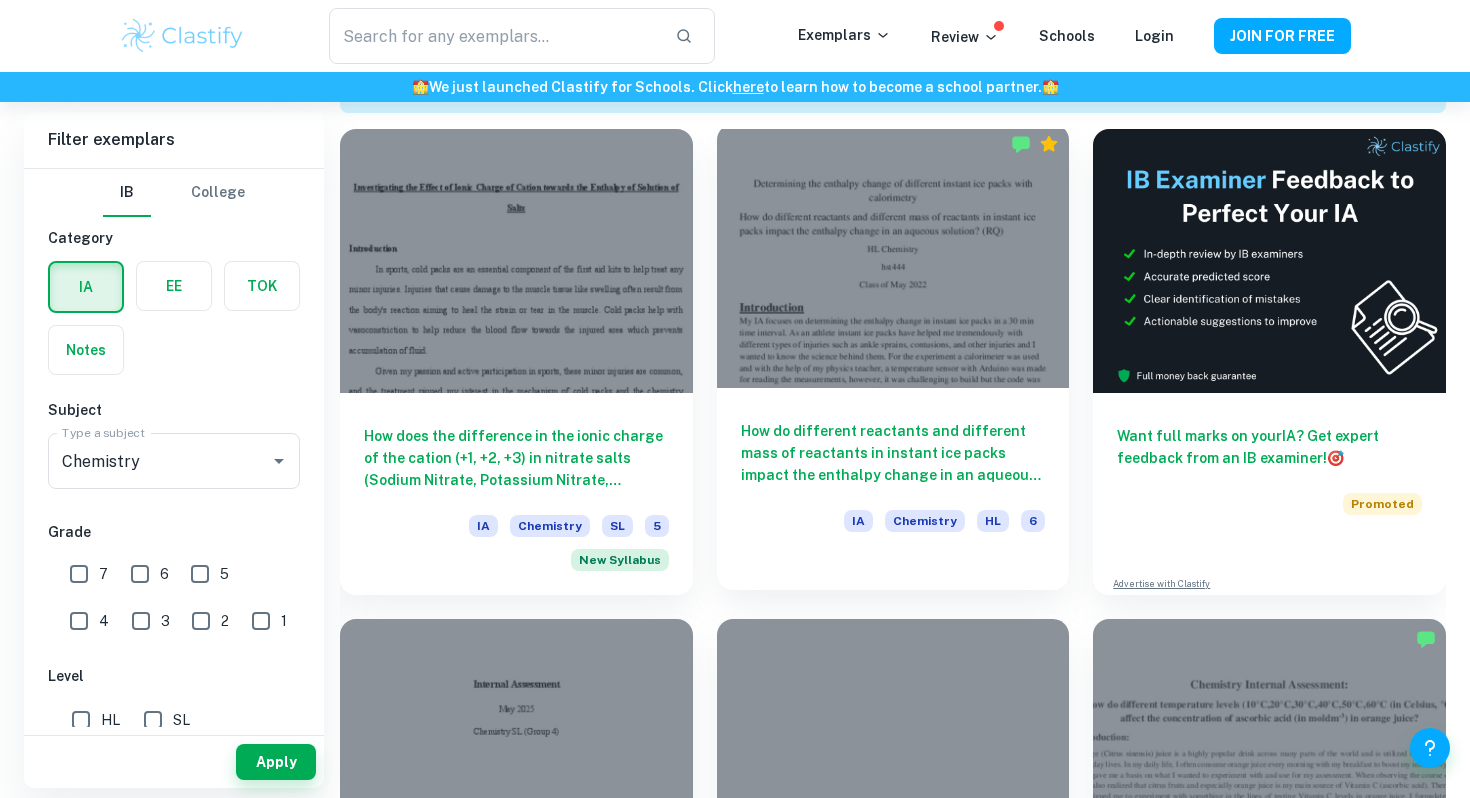 click on "How do different reactants and different mass of reactants in instant ice packs impact the enthalpy change in an aqueous solution?  IA Chemistry HL 6" at bounding box center [893, 478] 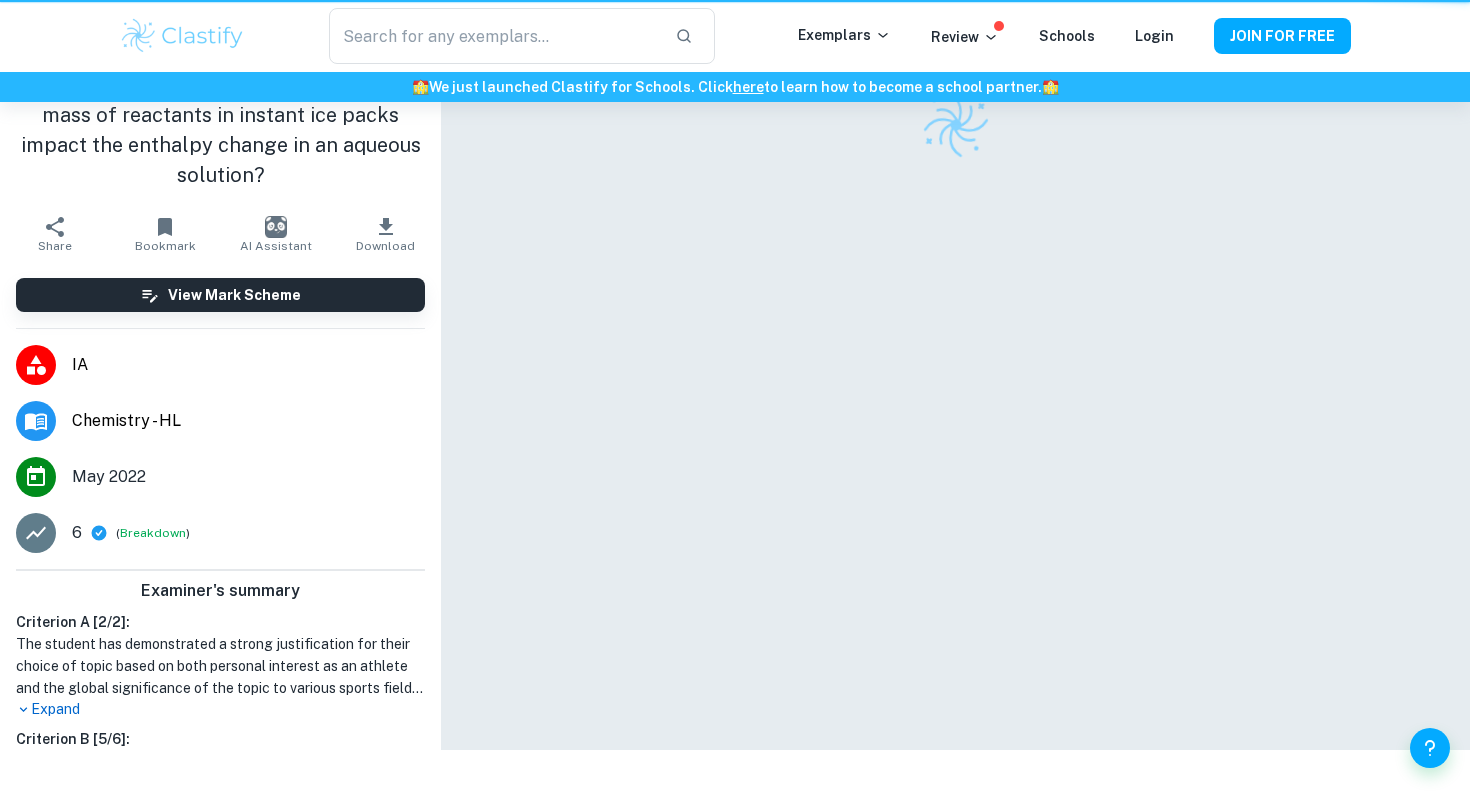 scroll, scrollTop: 0, scrollLeft: 0, axis: both 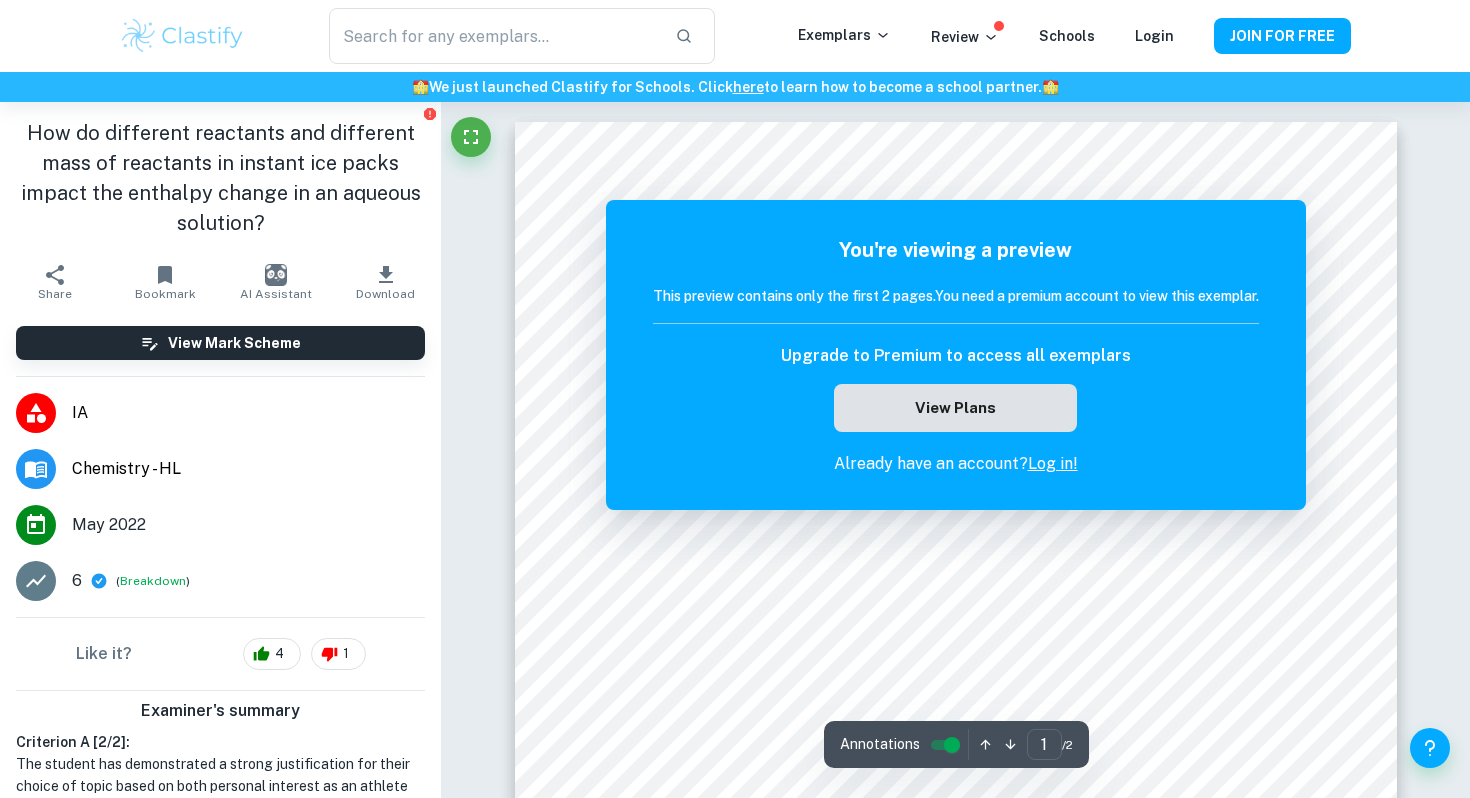 click on "View Plans" at bounding box center (955, 408) 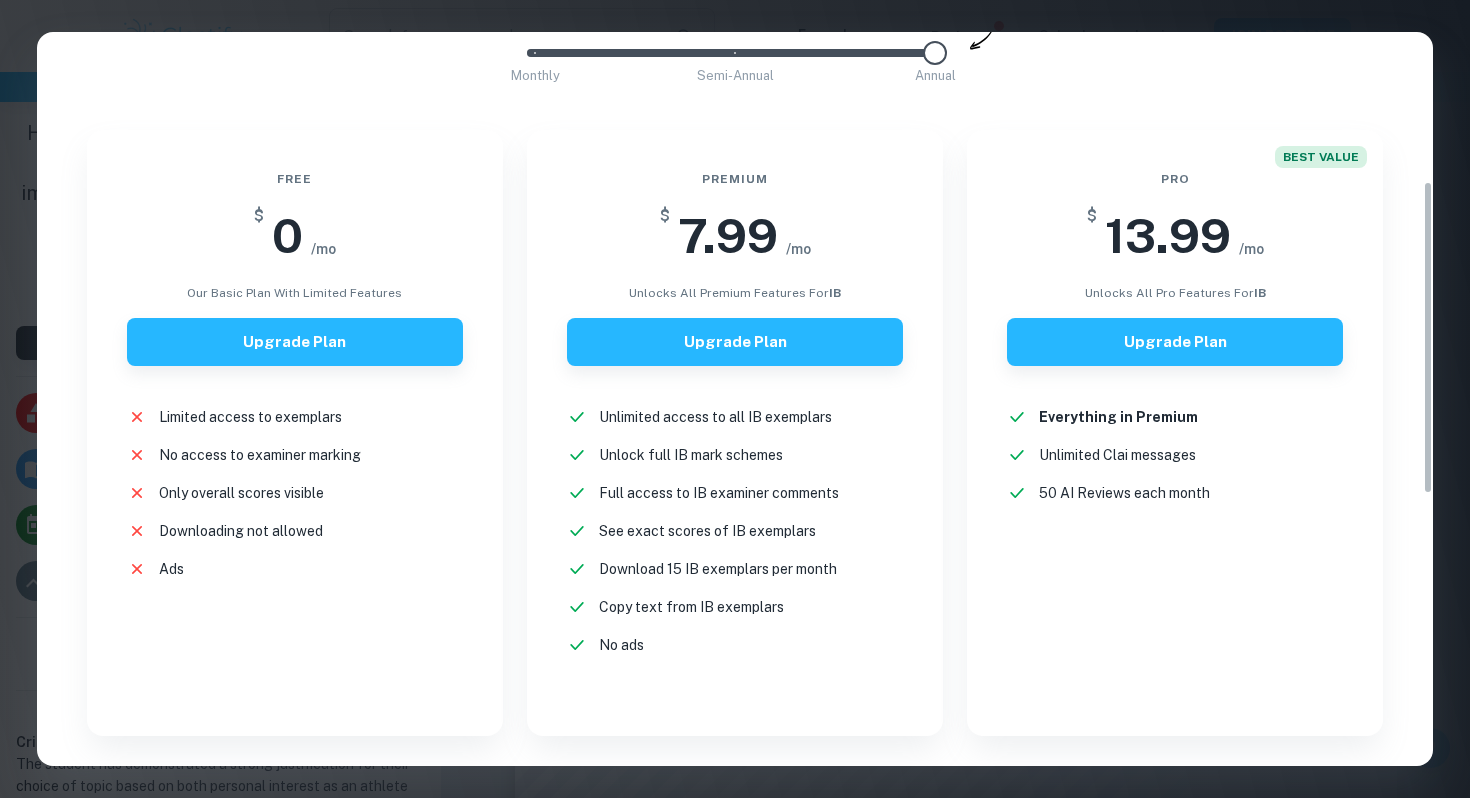 scroll, scrollTop: 350, scrollLeft: 0, axis: vertical 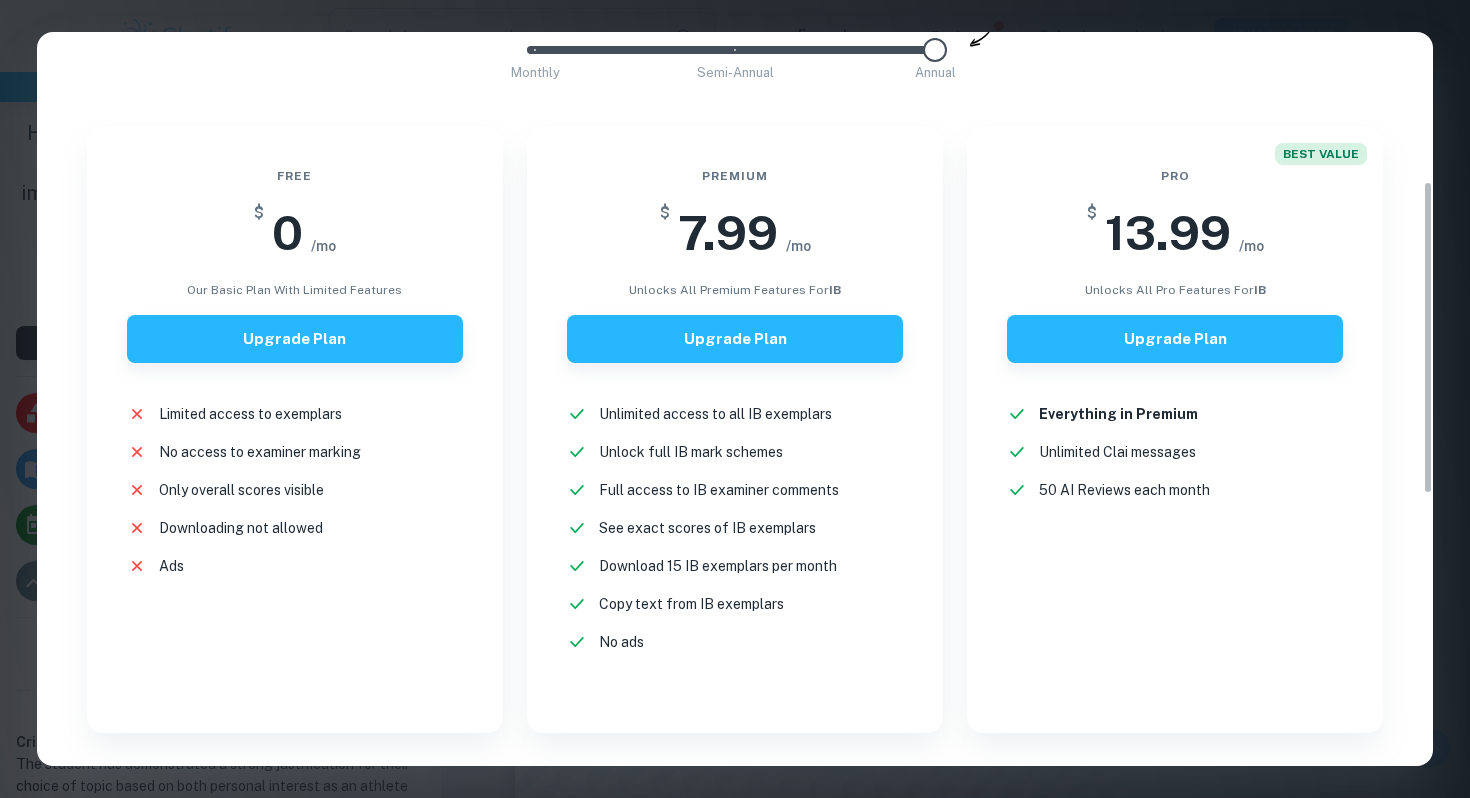 click on "Easily Ace Your IB Coursework & Crush College Essays with  Clastify Premium The quality of your education determines the success of your future. For a fraction of the cost of a tutor or prep course, you gain access to the same strategies and insights that have helped countless students ace their IB coursework and college applications. It's a small investment, with a potentially life-changing return. Moderated by ex-admission officers and official IB examiners with 10+ years of experience IB COLLEGE IB + COLLEGE Monthly Semi-Annual Annual Save  40% Free $ 0 /mo Our basic plan with limited features Upgrade Plan Limited access to exemplars New! No access to examiner marking New! Only overall scores visible New! Downloading not allowed New! Ads New! Premium $ 7.99 /mo unlocks all premium features for  IB Upgrade Plan Unlimited access to all IB exemplars New! Unlock full IB mark schemes New! Full access to IB examiner comments New! See exact scores of IB exemplars New! Download 15 IB exemplars per month New! New!" at bounding box center [735, 399] 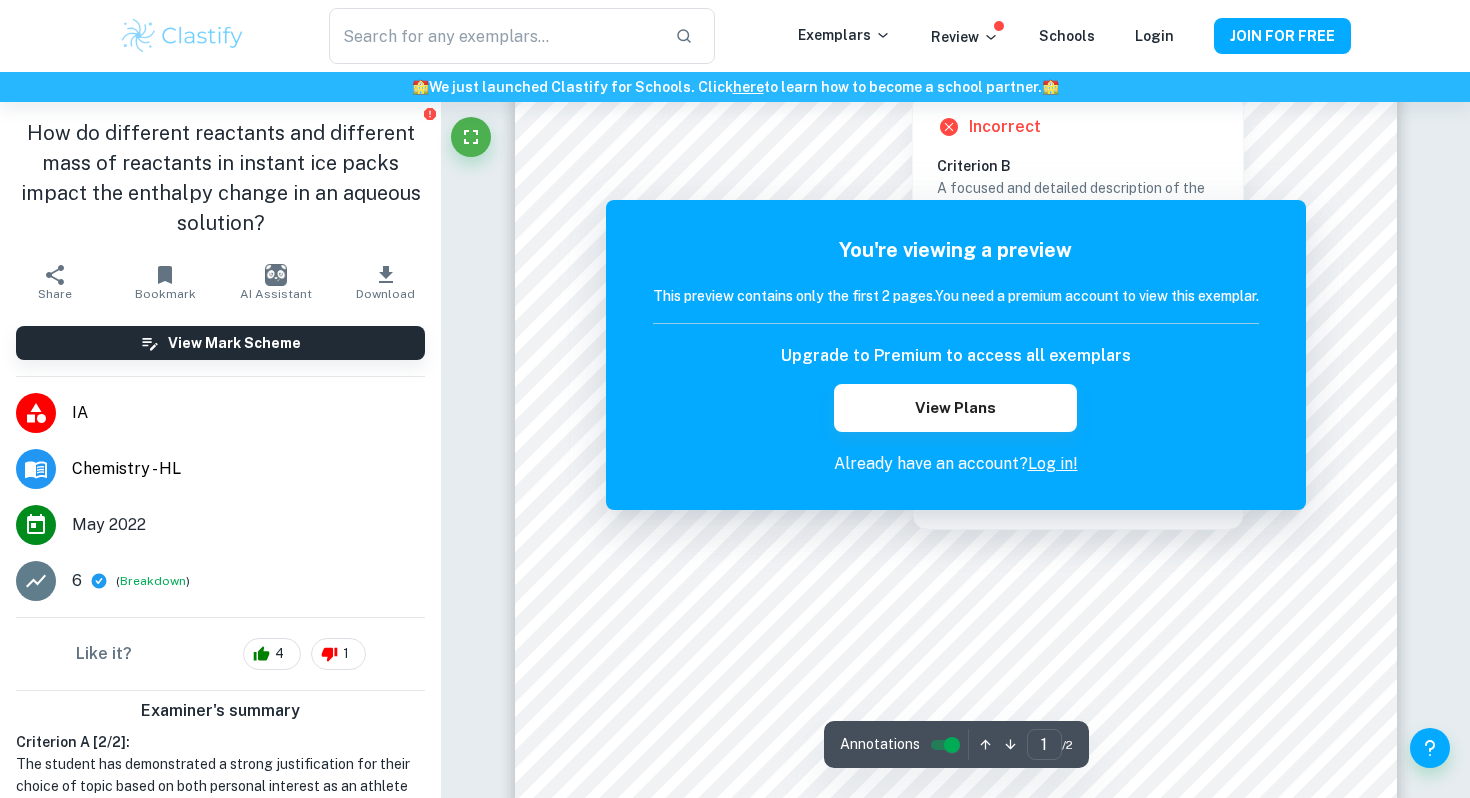 scroll, scrollTop: 259, scrollLeft: 0, axis: vertical 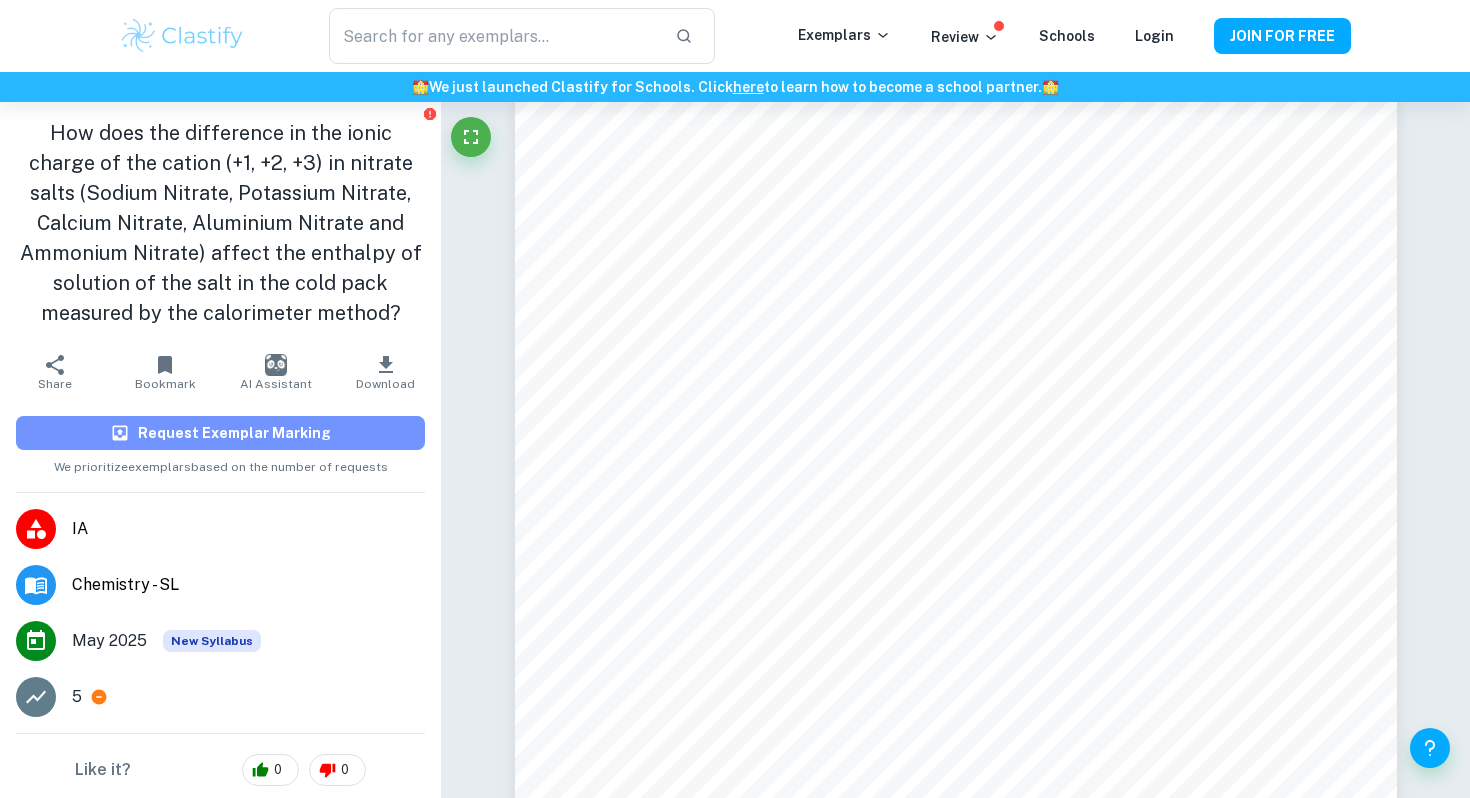 click on "Request Exemplar Marking" at bounding box center (234, 433) 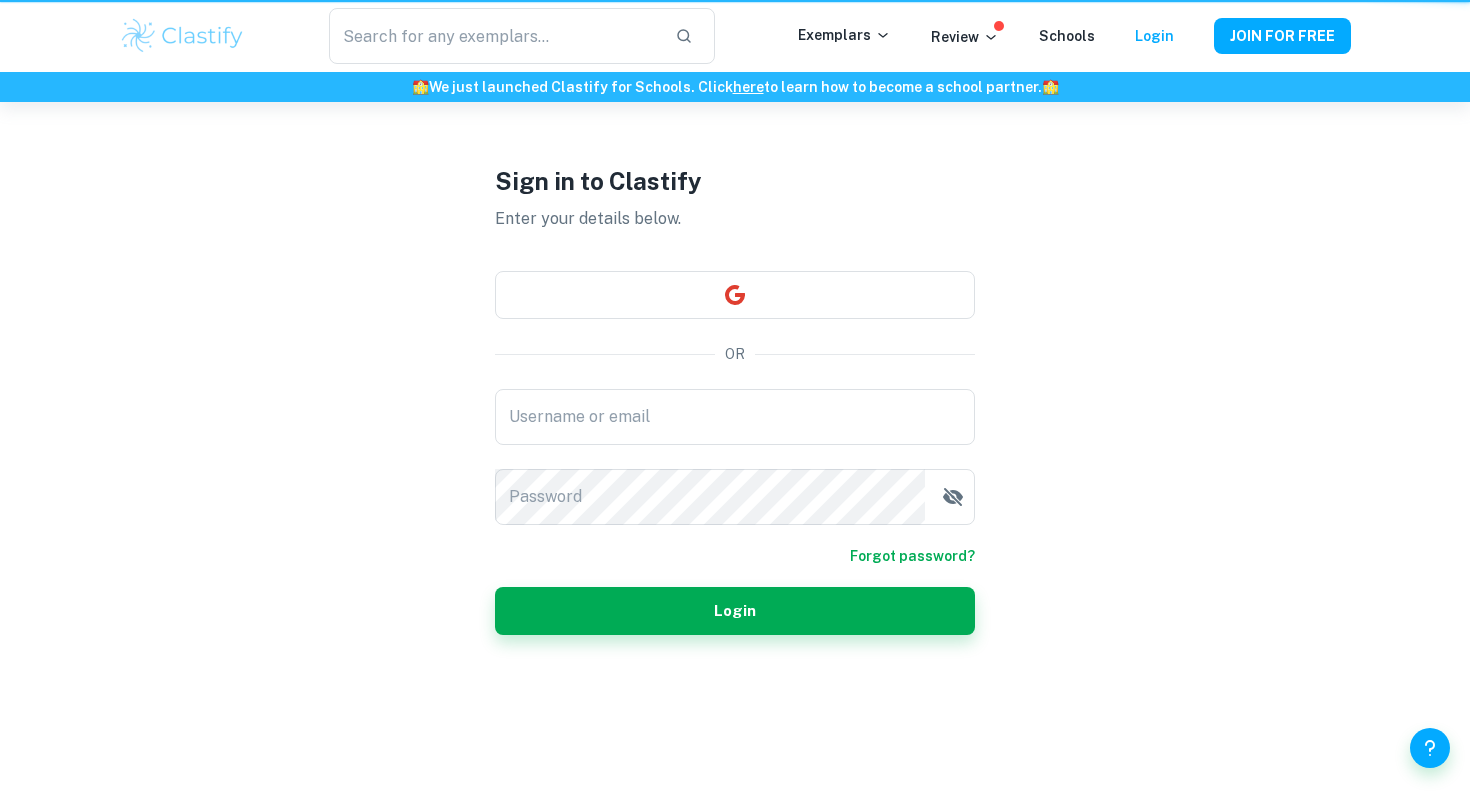 scroll, scrollTop: 0, scrollLeft: 0, axis: both 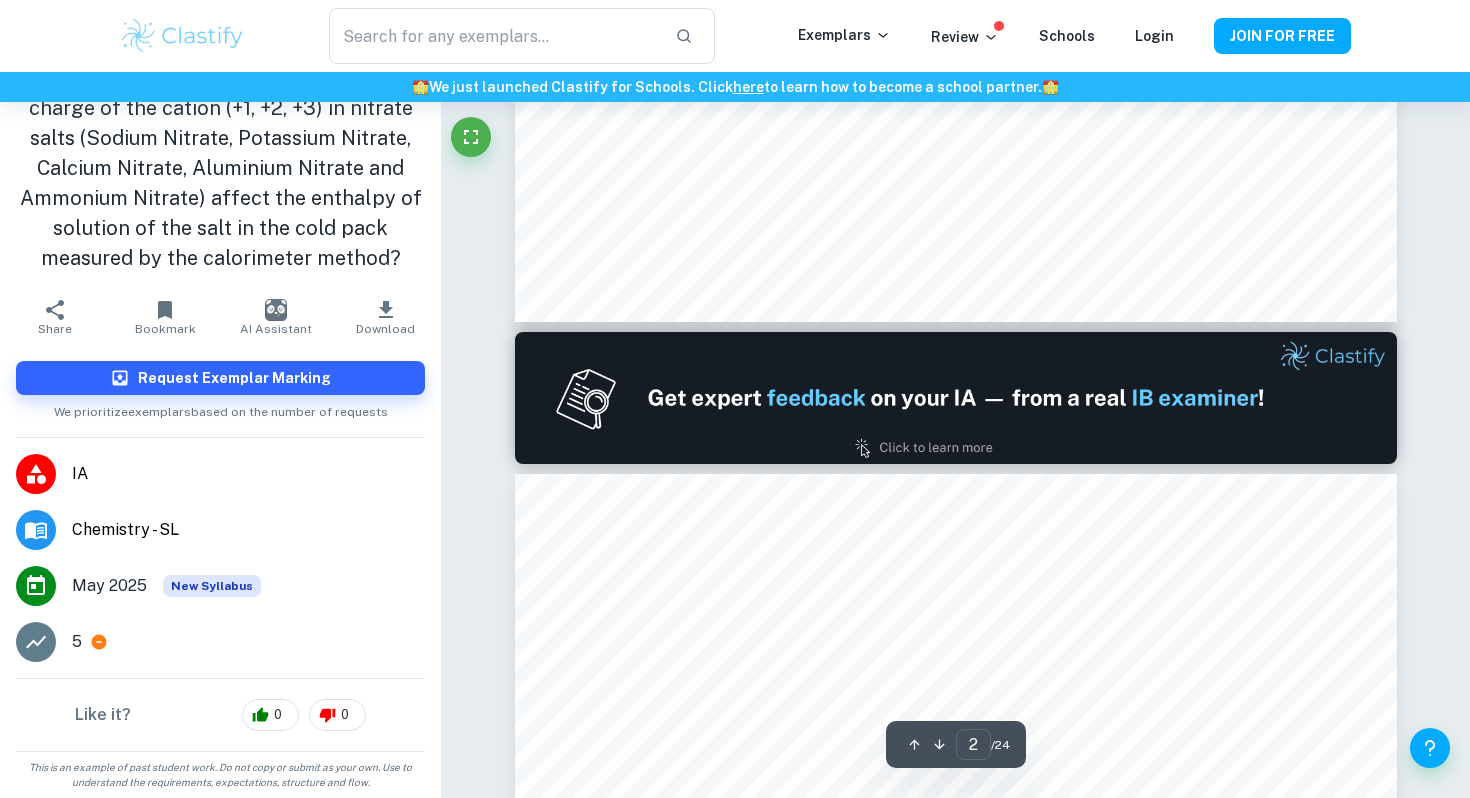 type on "1" 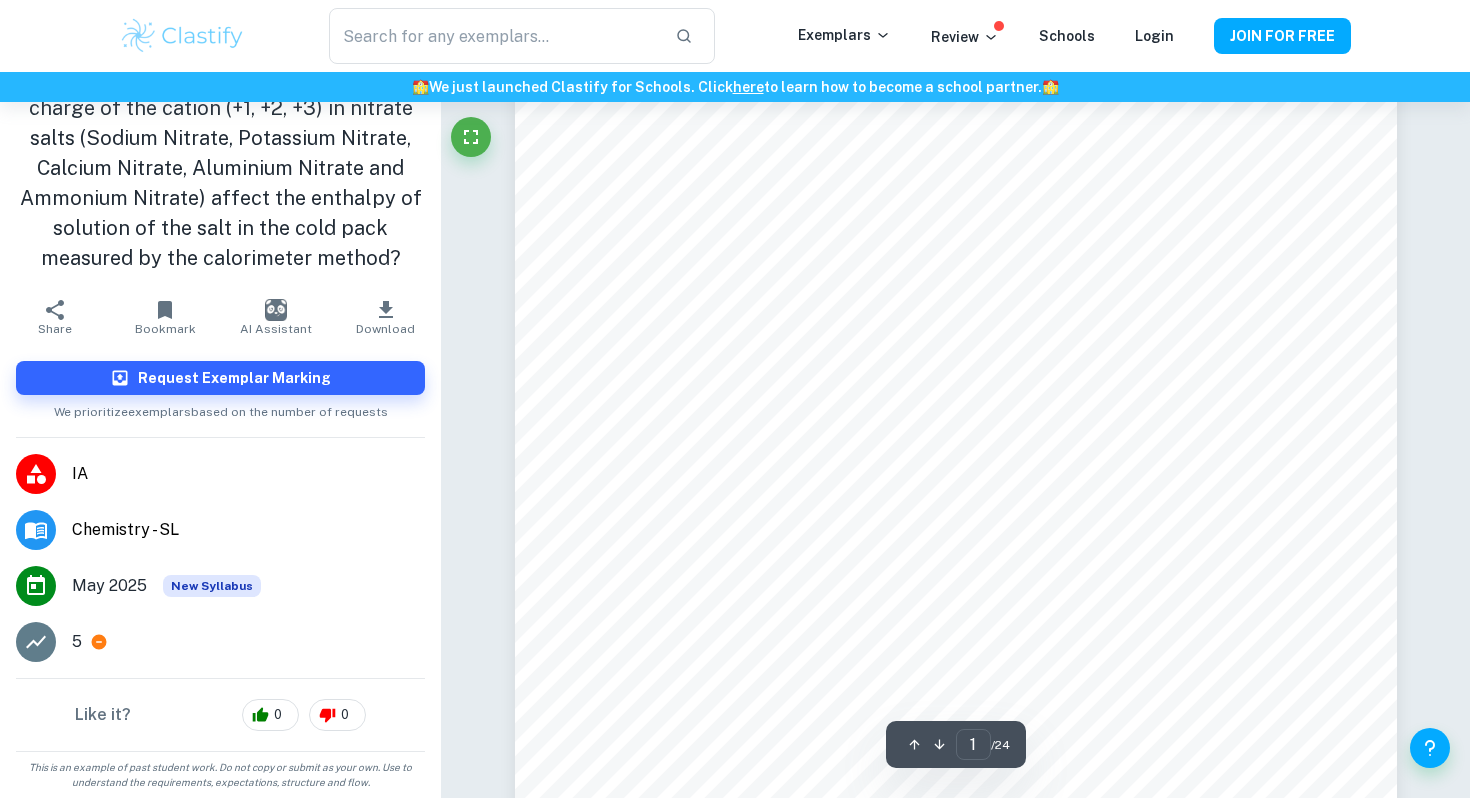 scroll, scrollTop: 556, scrollLeft: 0, axis: vertical 